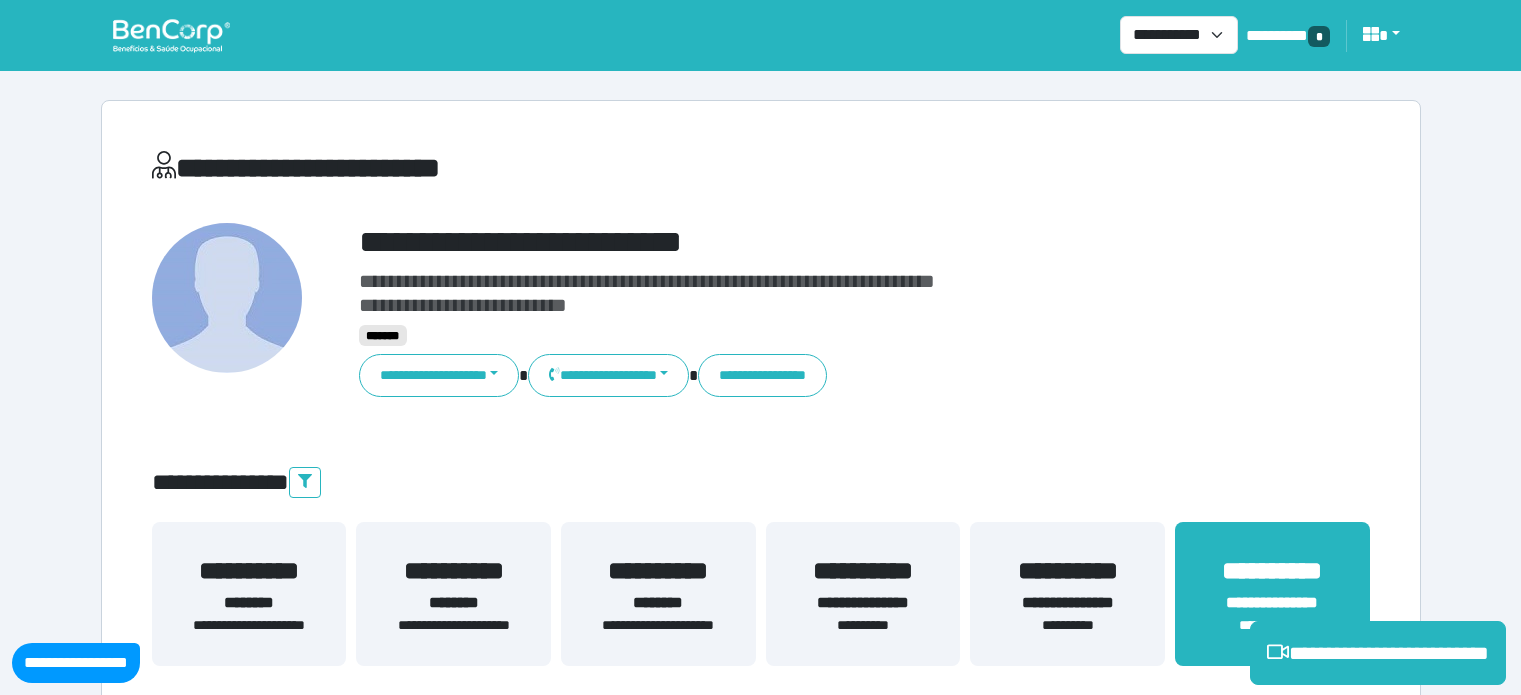select on "**********" 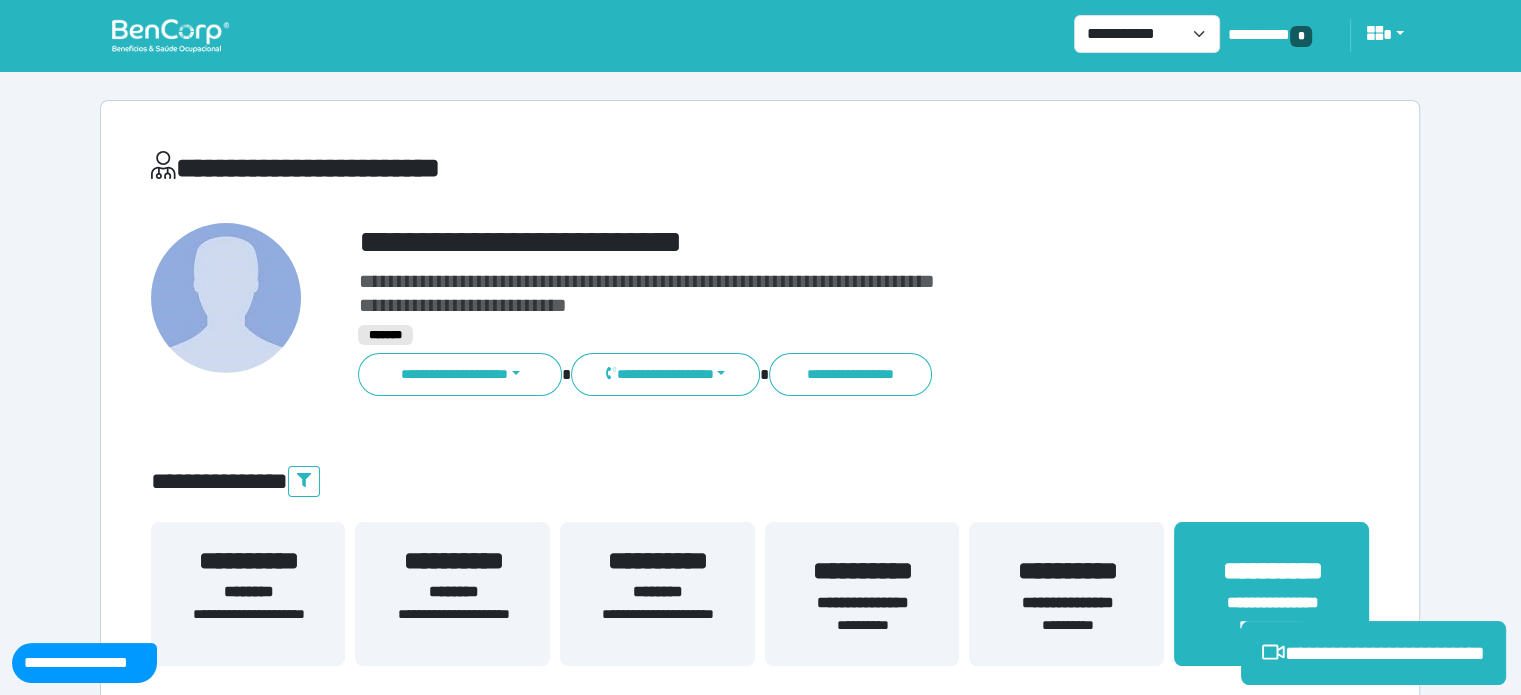 scroll, scrollTop: 0, scrollLeft: 0, axis: both 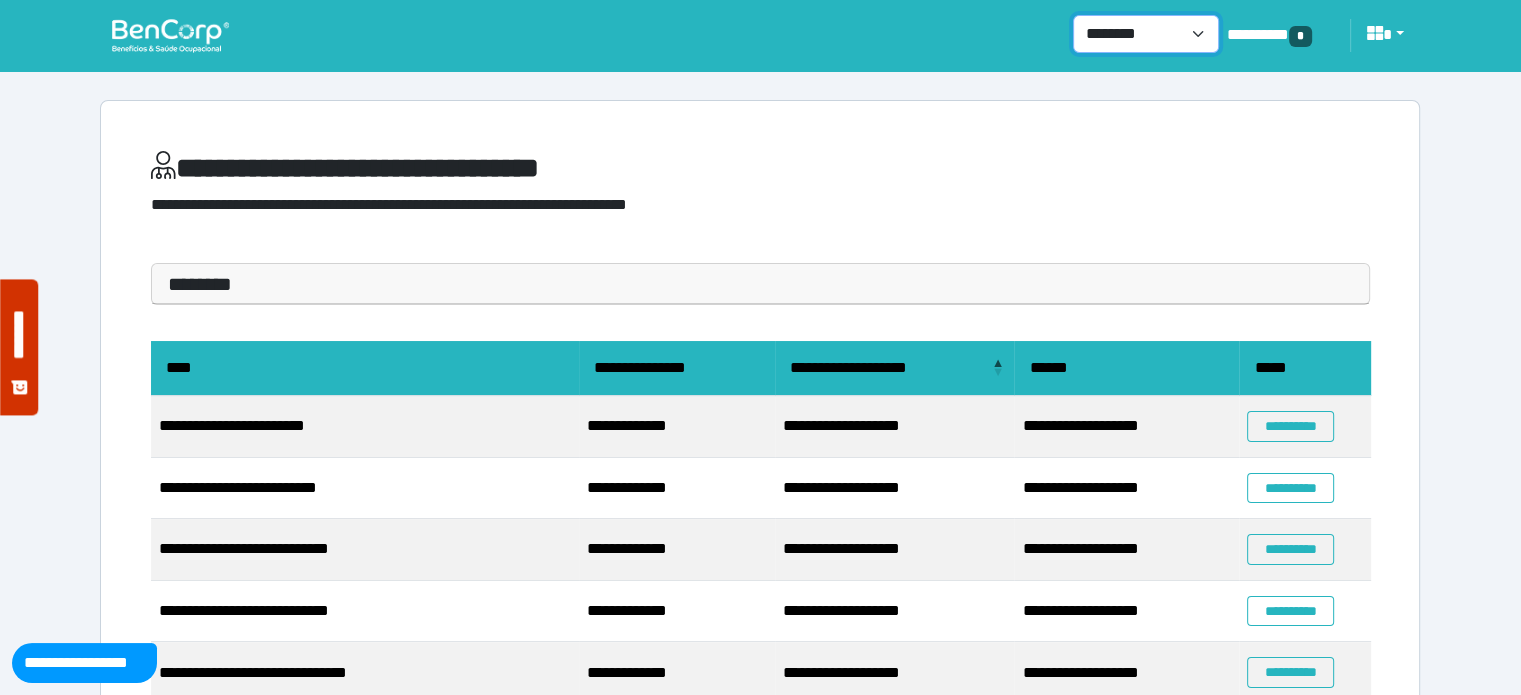 click on "**********" at bounding box center (1146, 34) 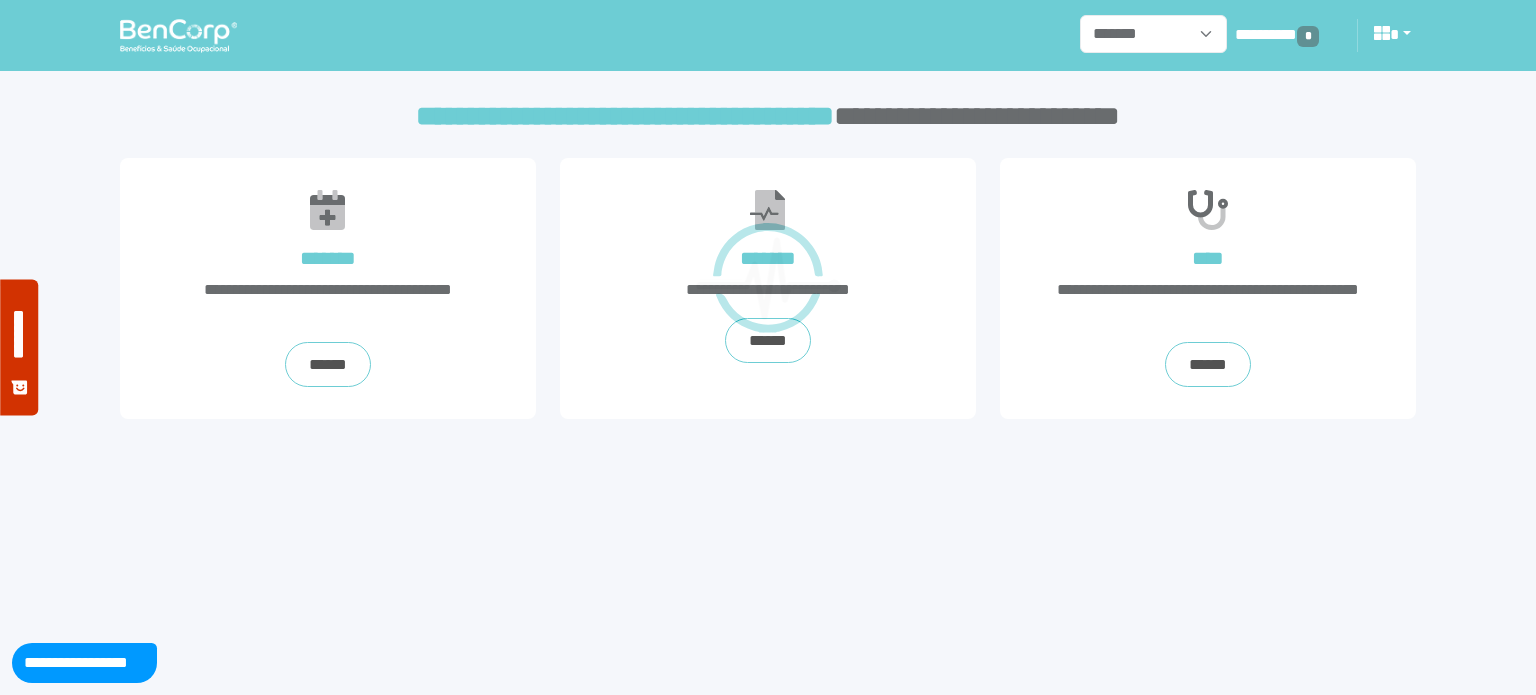 scroll, scrollTop: 0, scrollLeft: 0, axis: both 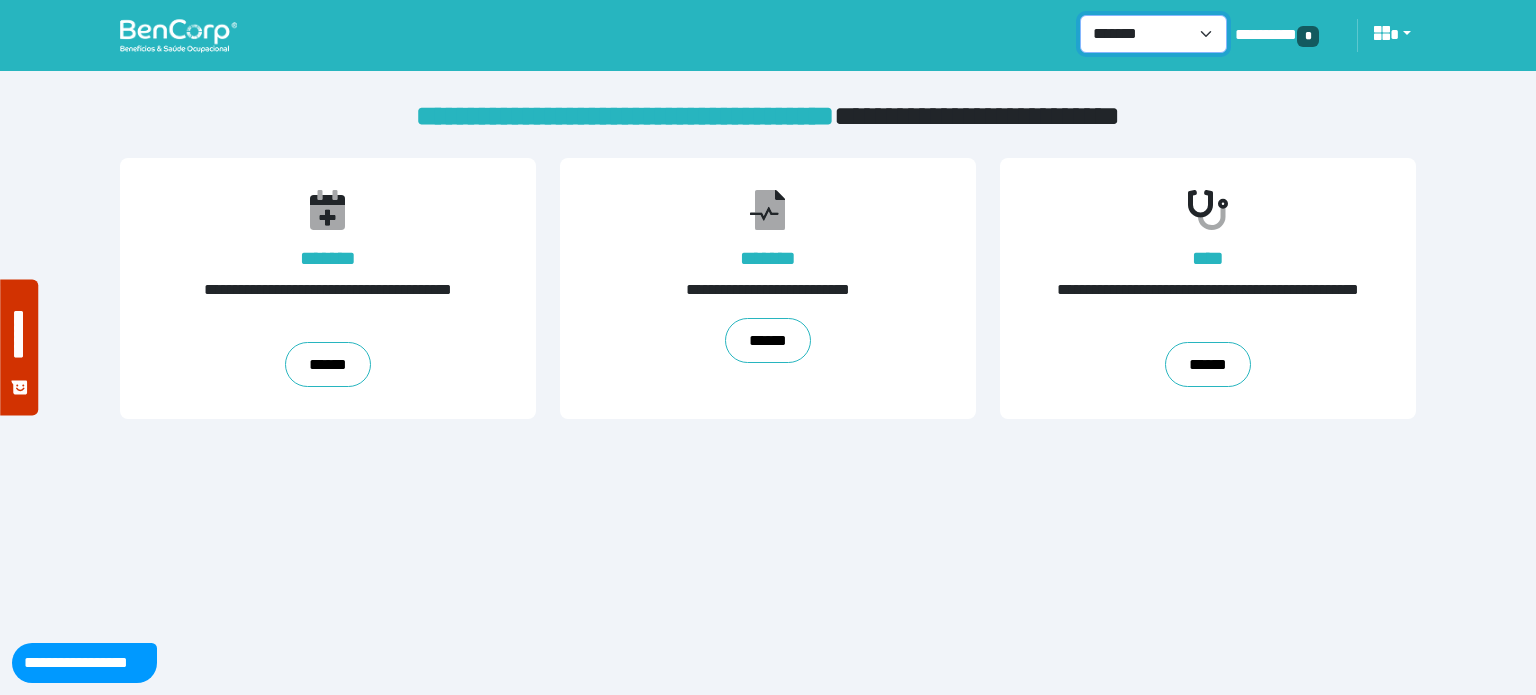 click on "**********" at bounding box center [1153, 34] 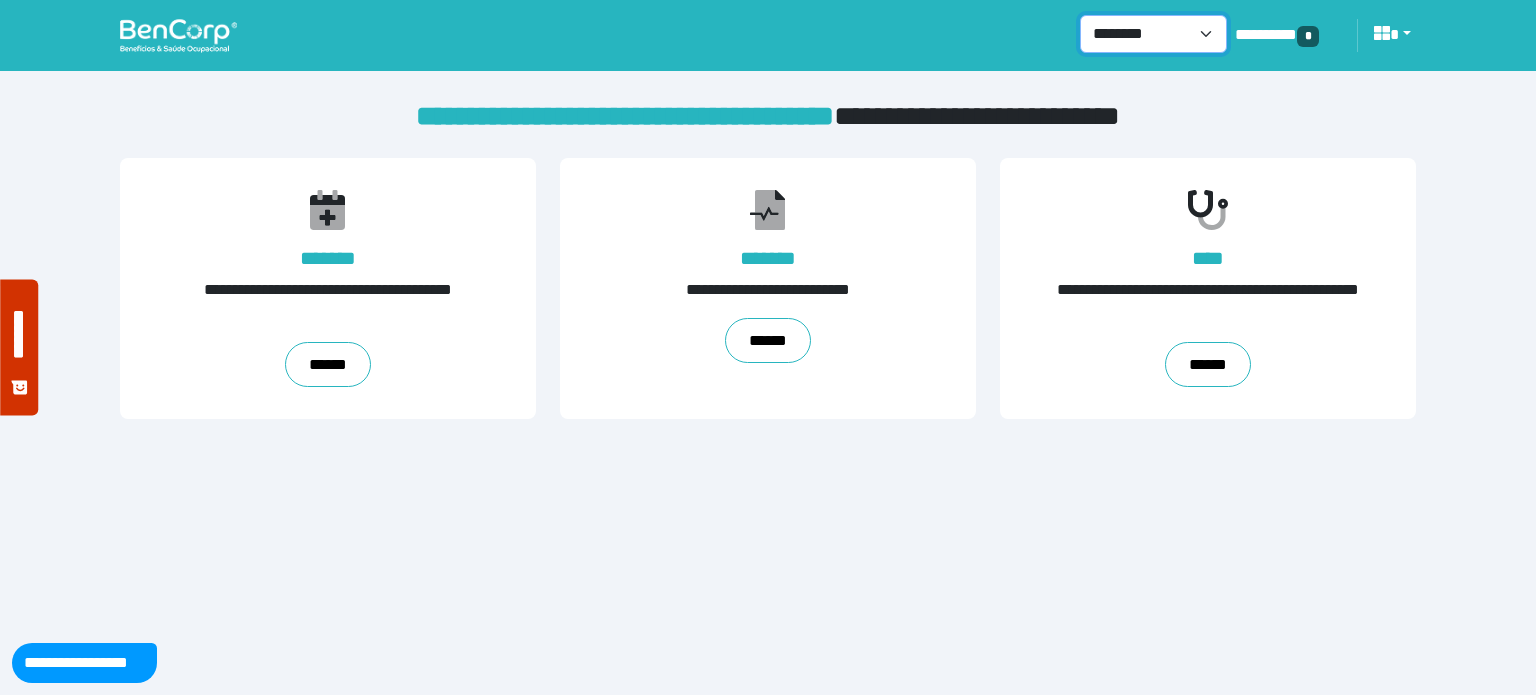 click on "**********" at bounding box center (1153, 34) 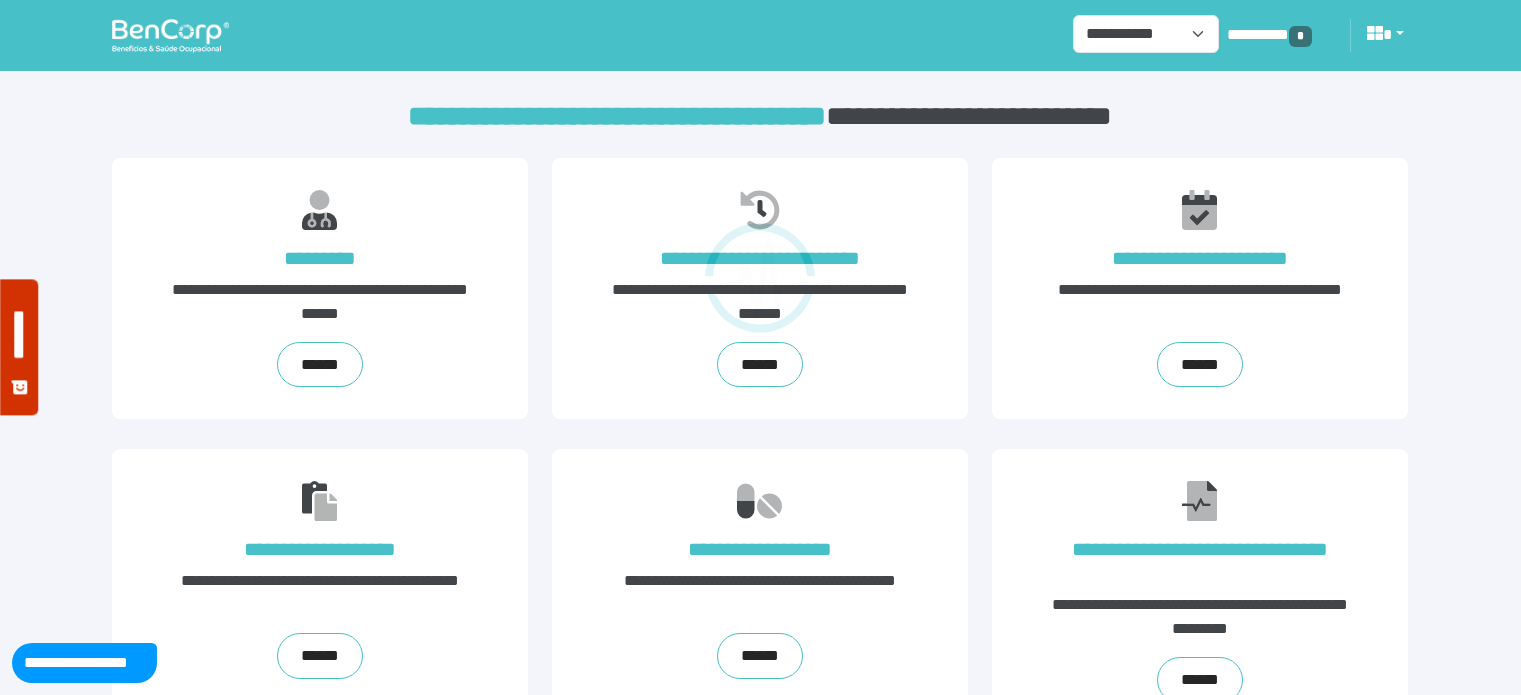 scroll, scrollTop: 0, scrollLeft: 0, axis: both 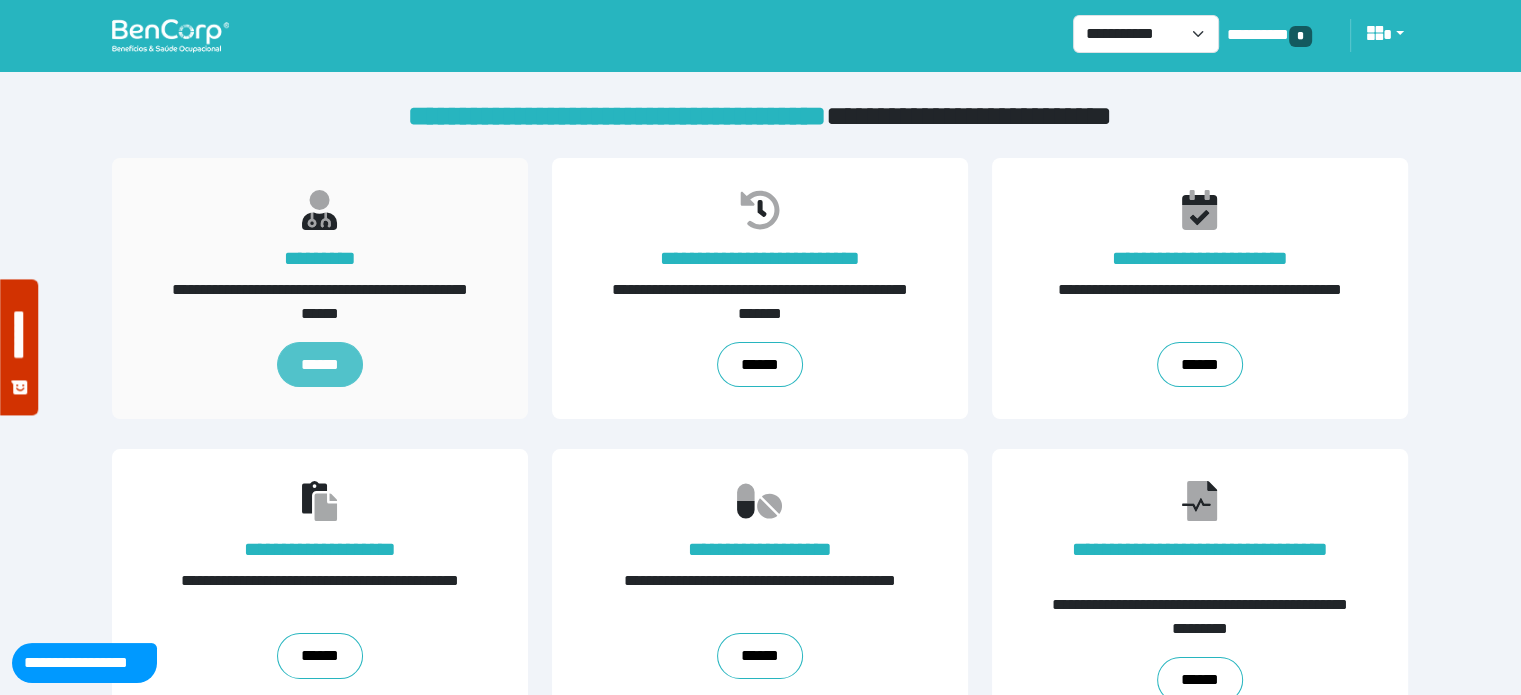 click on "******" at bounding box center [320, 365] 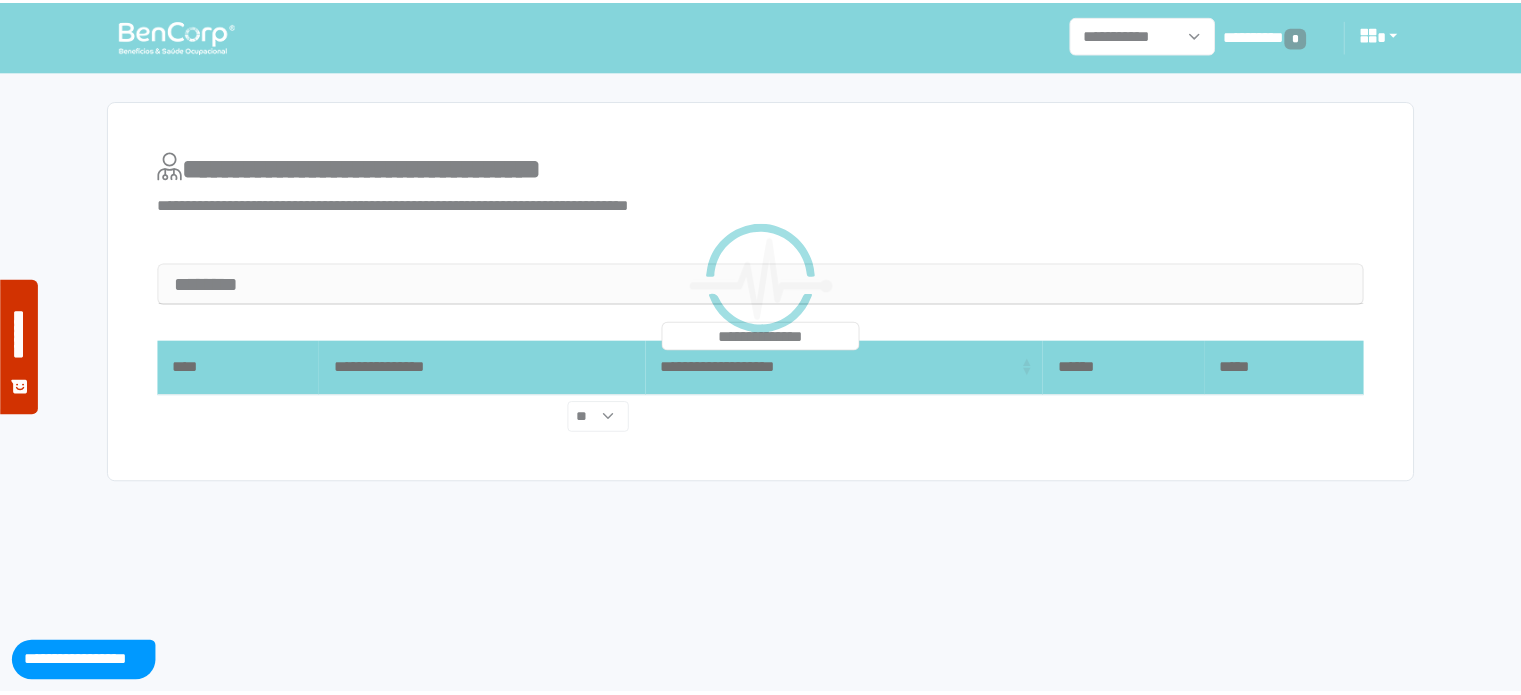 scroll, scrollTop: 0, scrollLeft: 0, axis: both 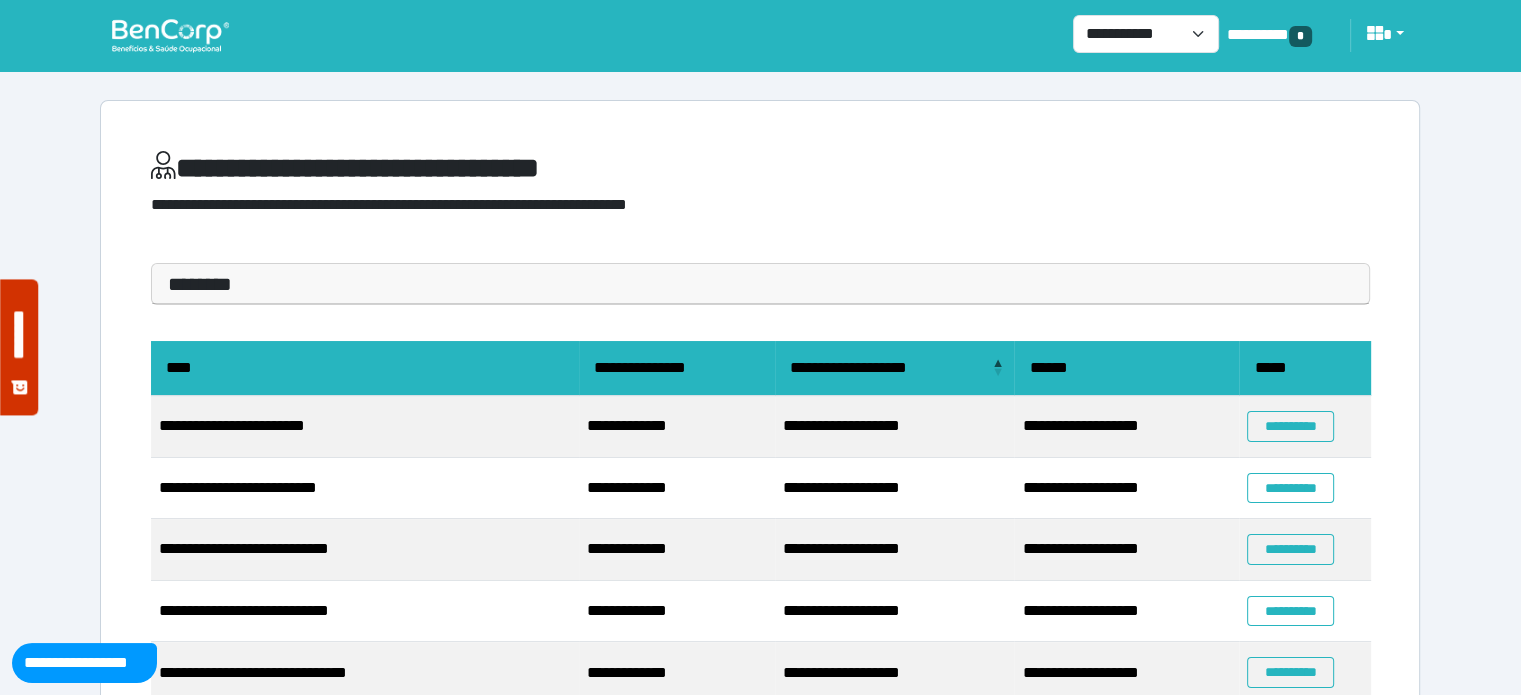 click on "********" at bounding box center (760, 284) 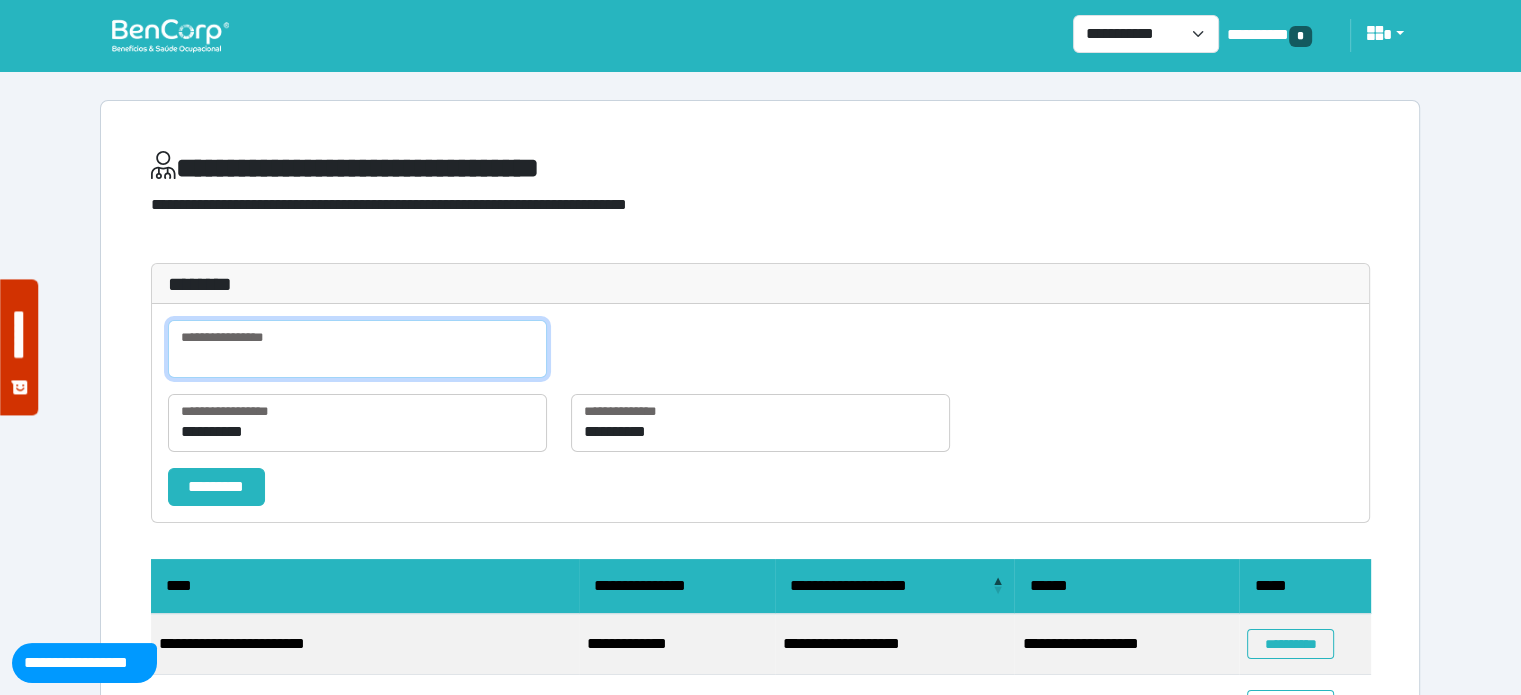 click at bounding box center (357, 349) 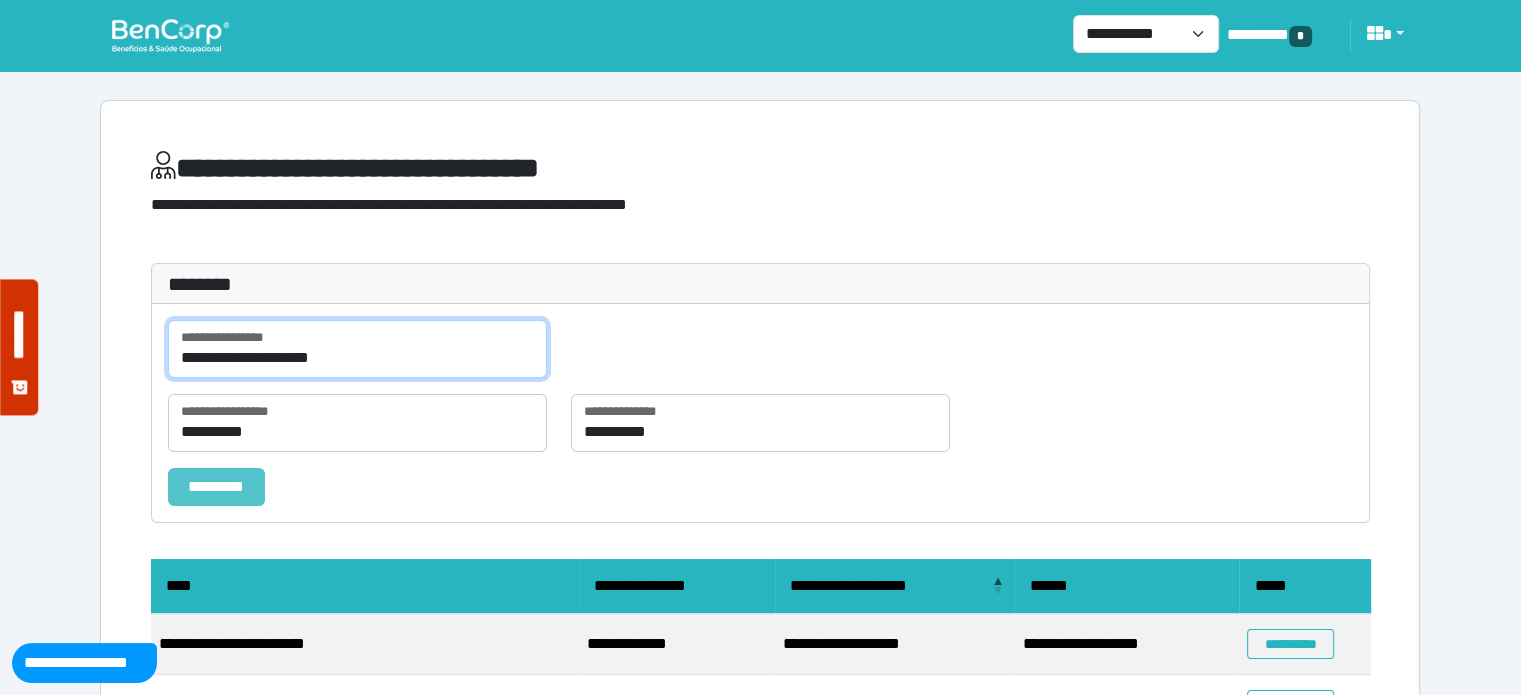 type on "**********" 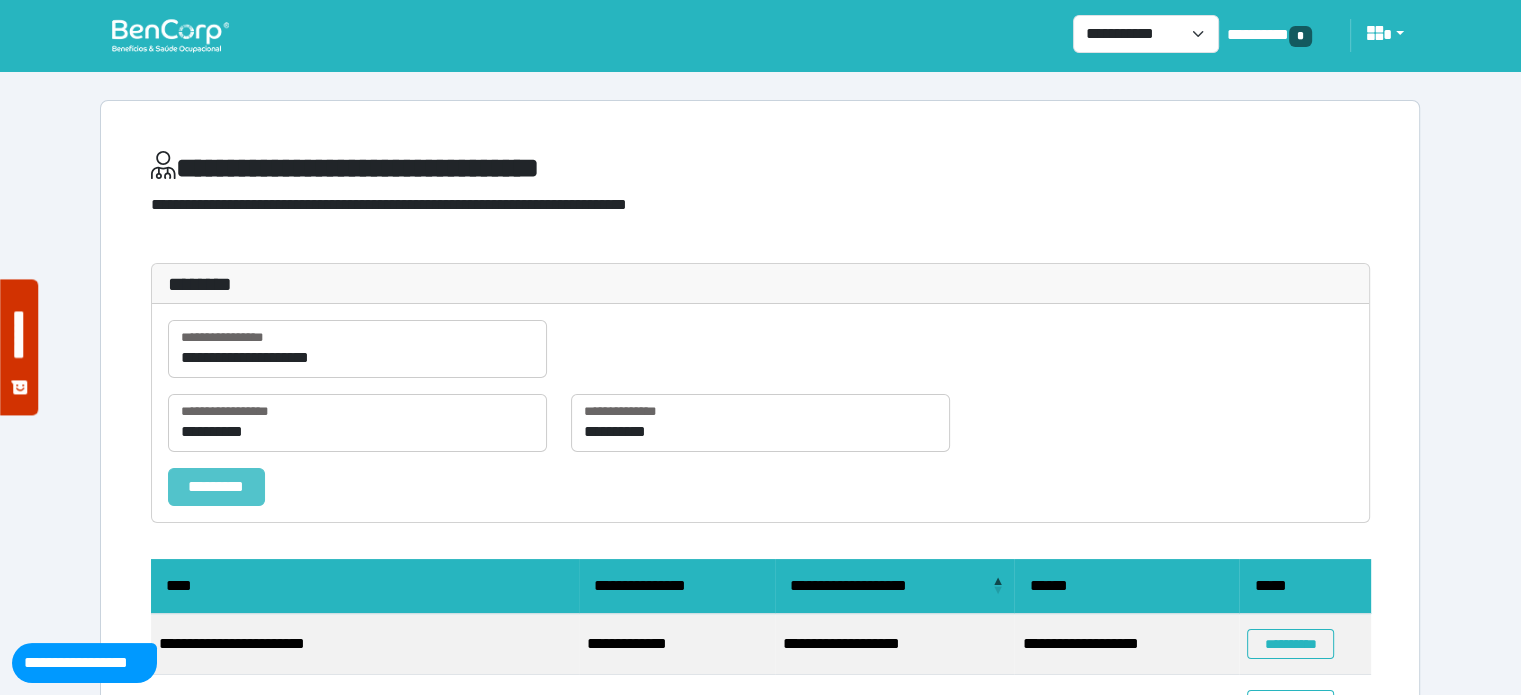 click on "*********" at bounding box center [216, 487] 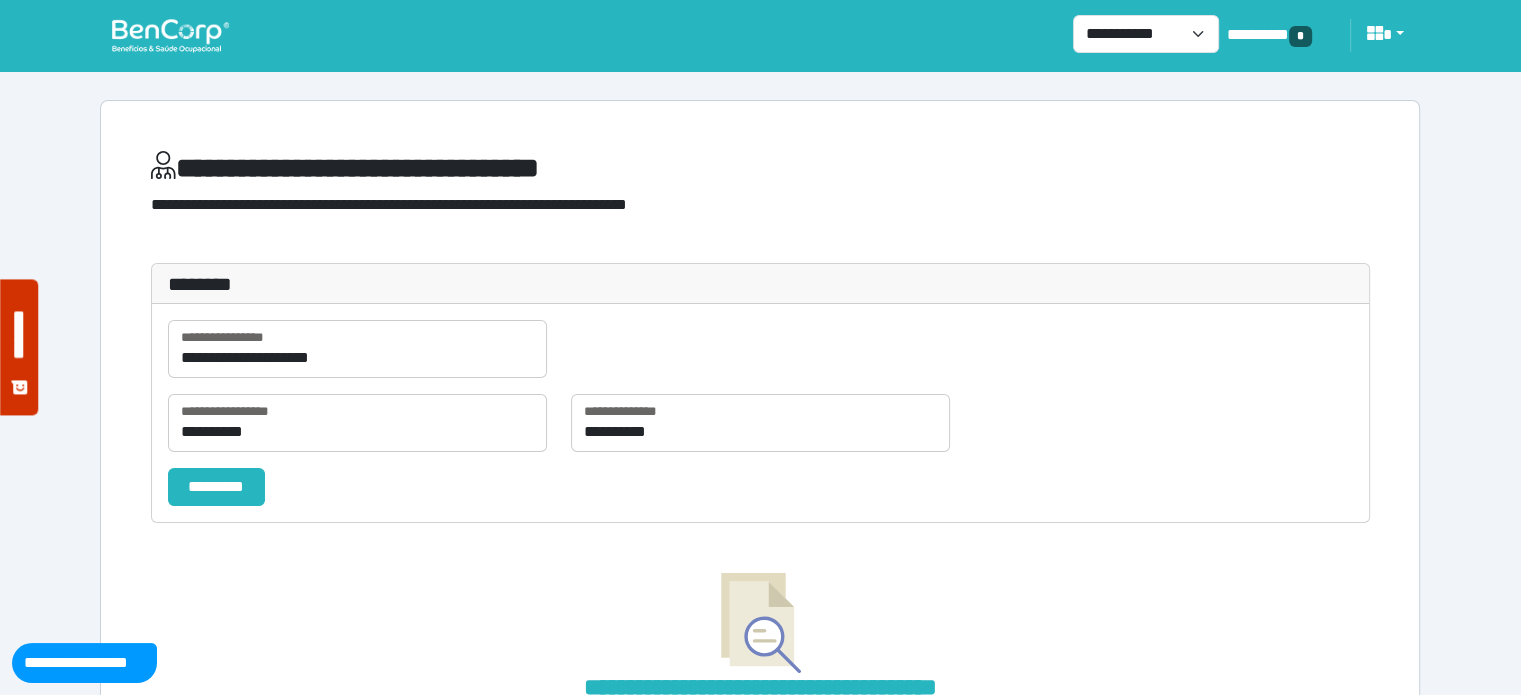 type 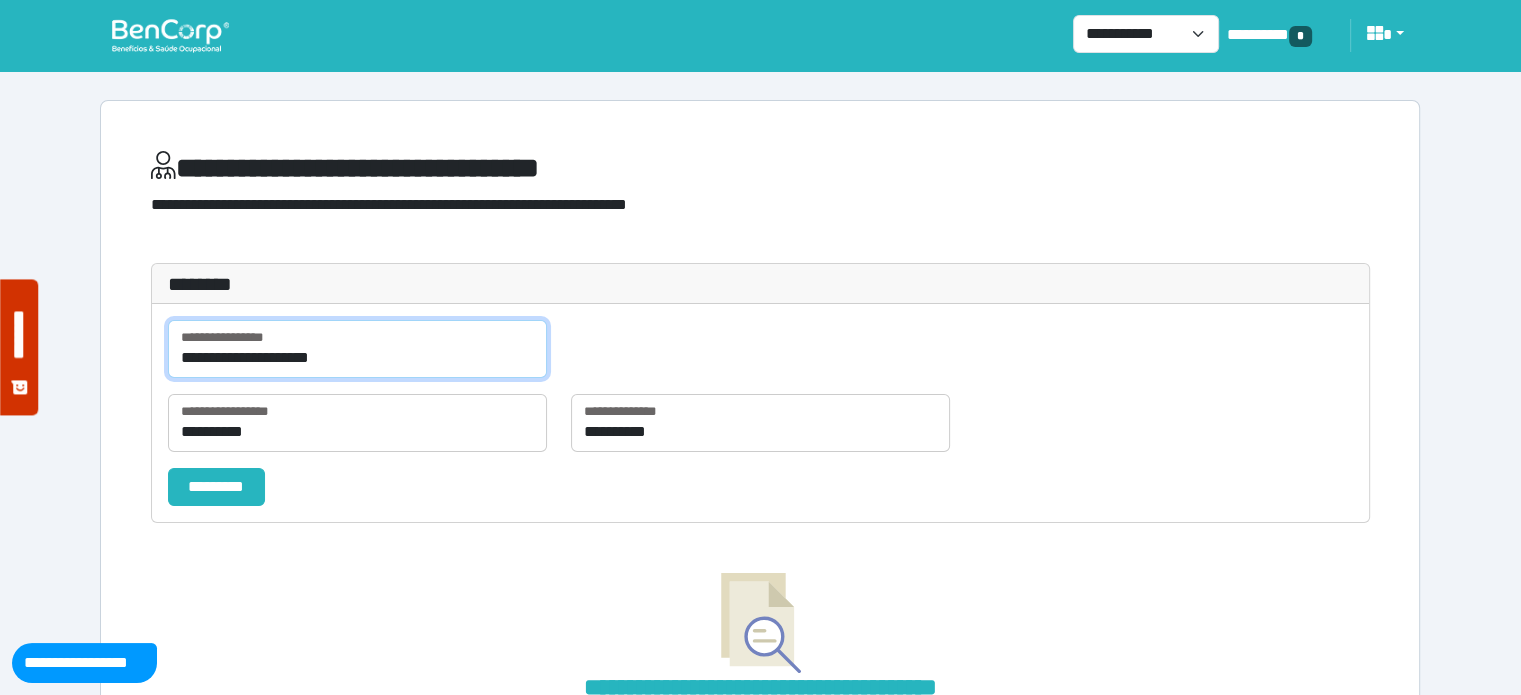 click on "**********" at bounding box center (357, 349) 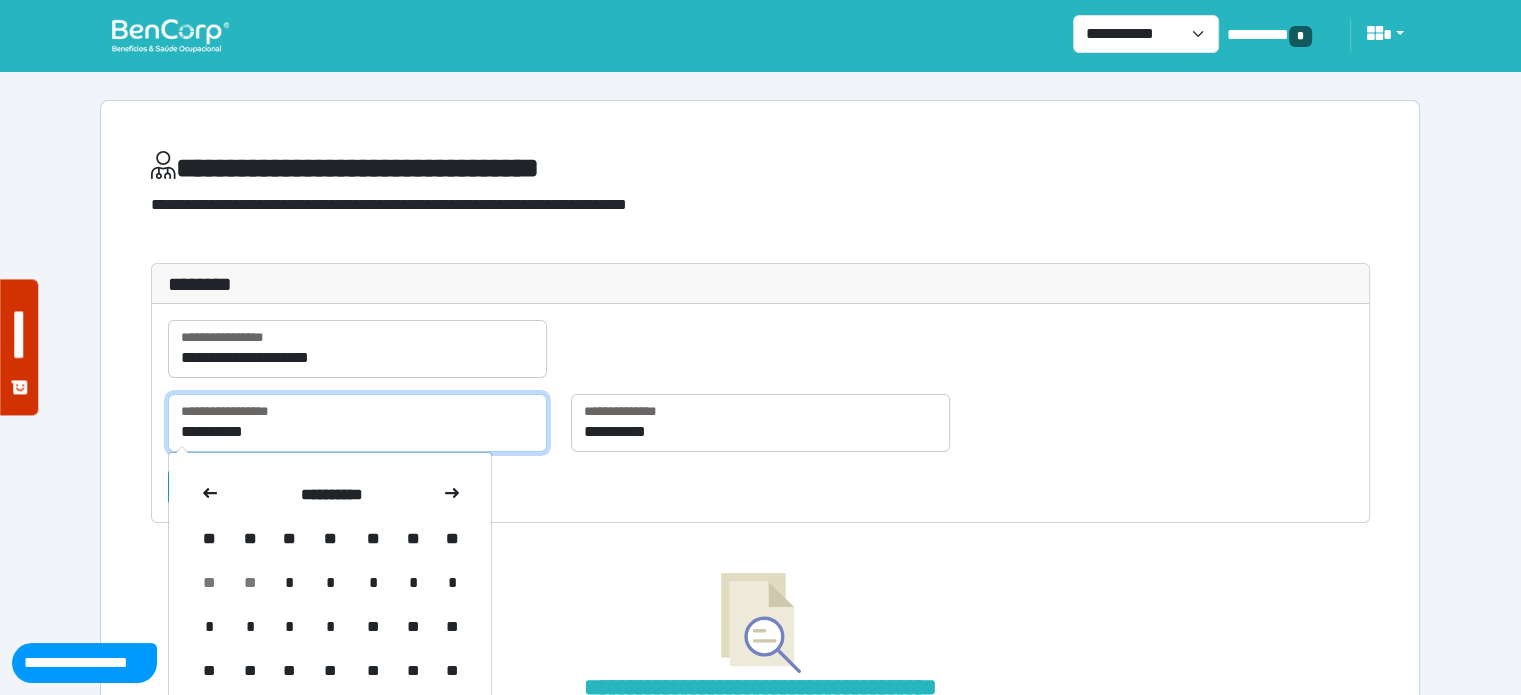 click on "**********" at bounding box center (357, 423) 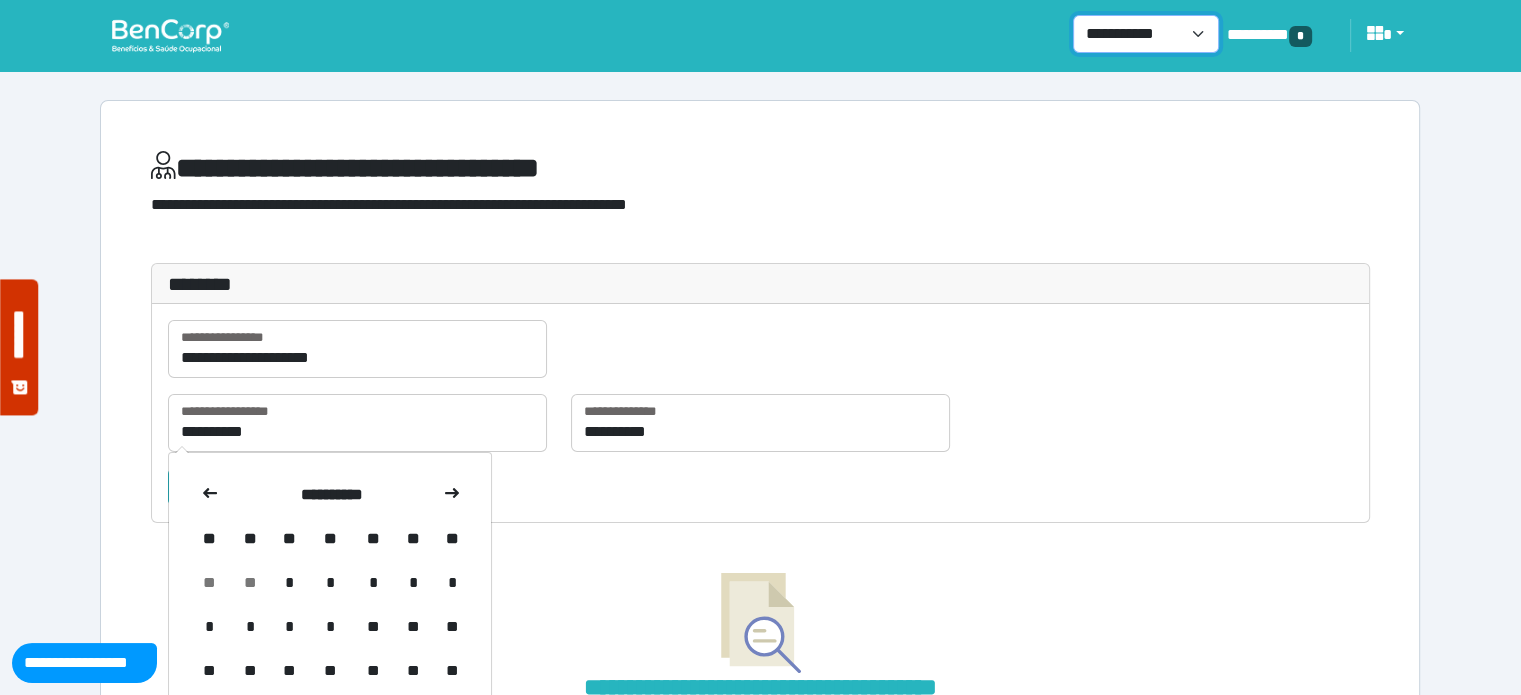 click on "**********" at bounding box center (1146, 34) 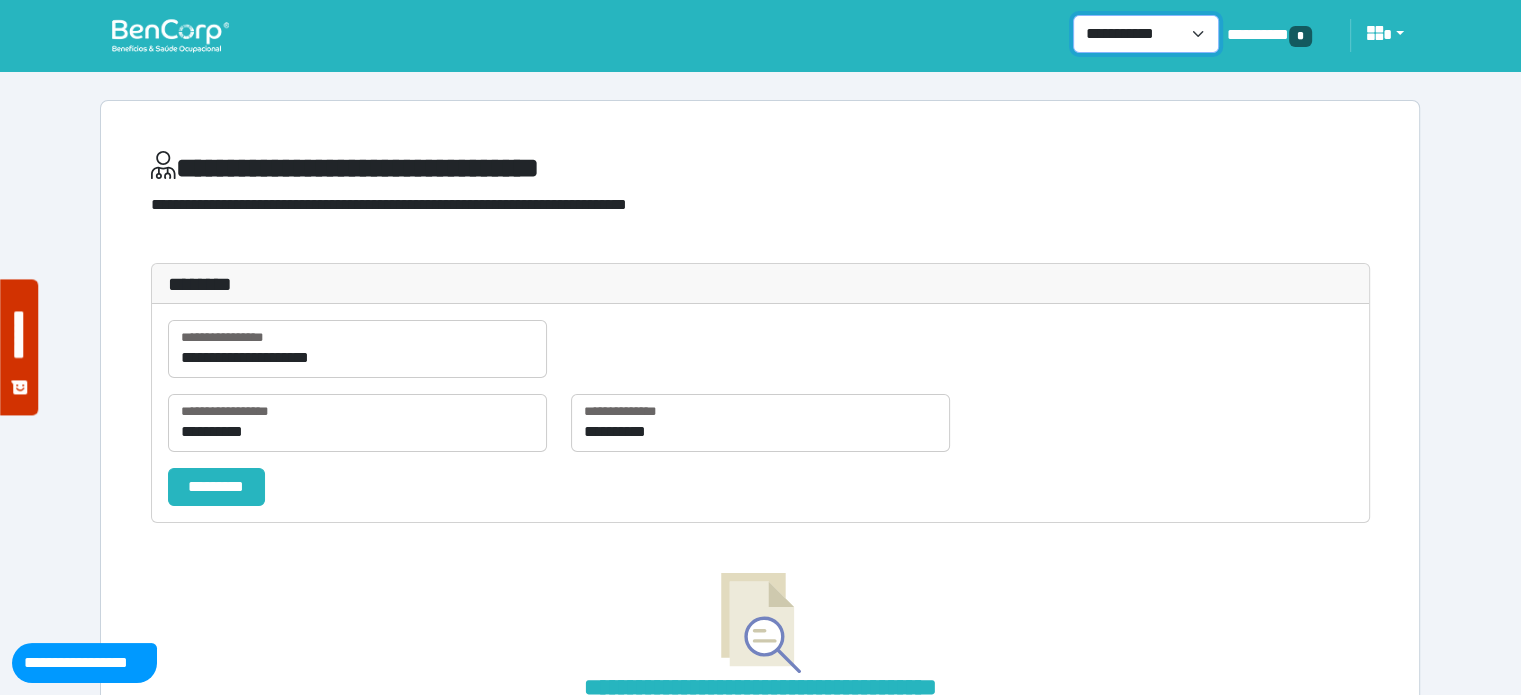 click on "**********" at bounding box center [1146, 34] 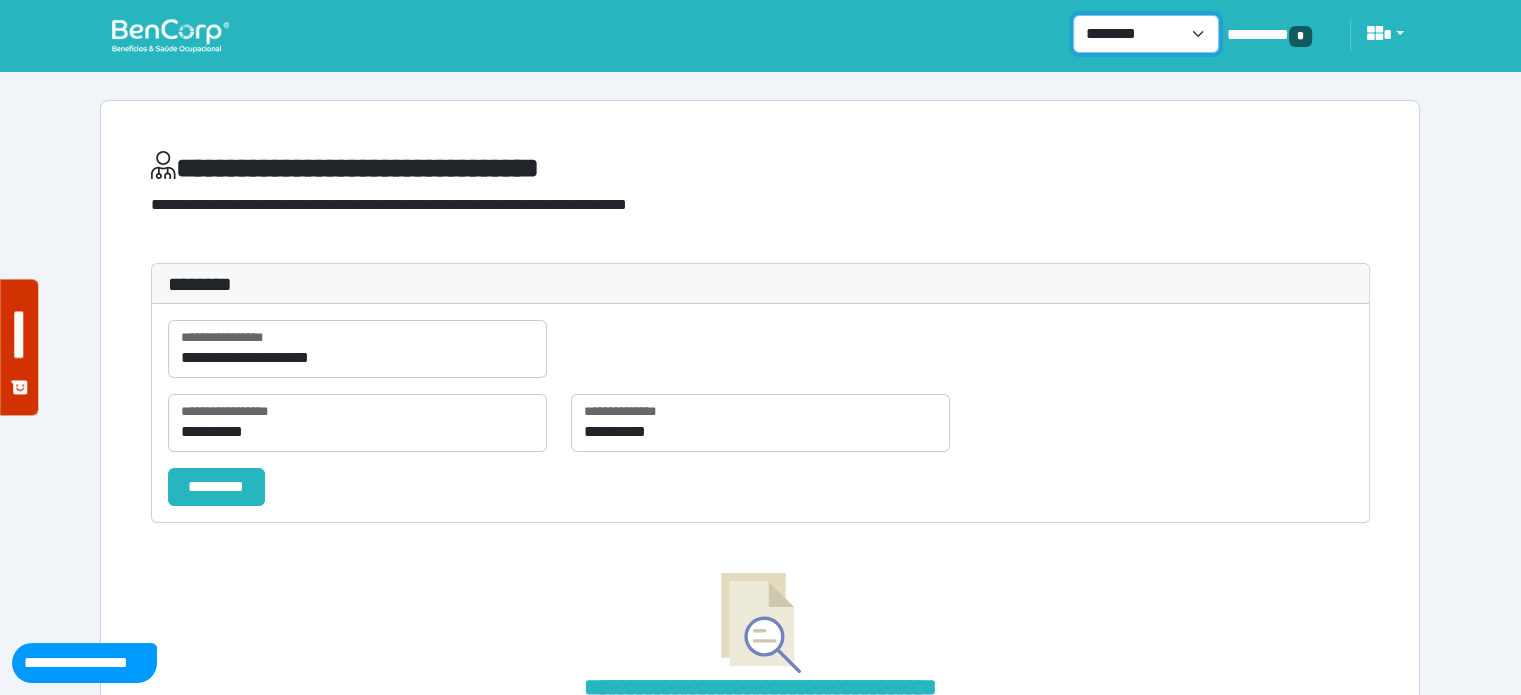 click on "**********" at bounding box center (1146, 34) 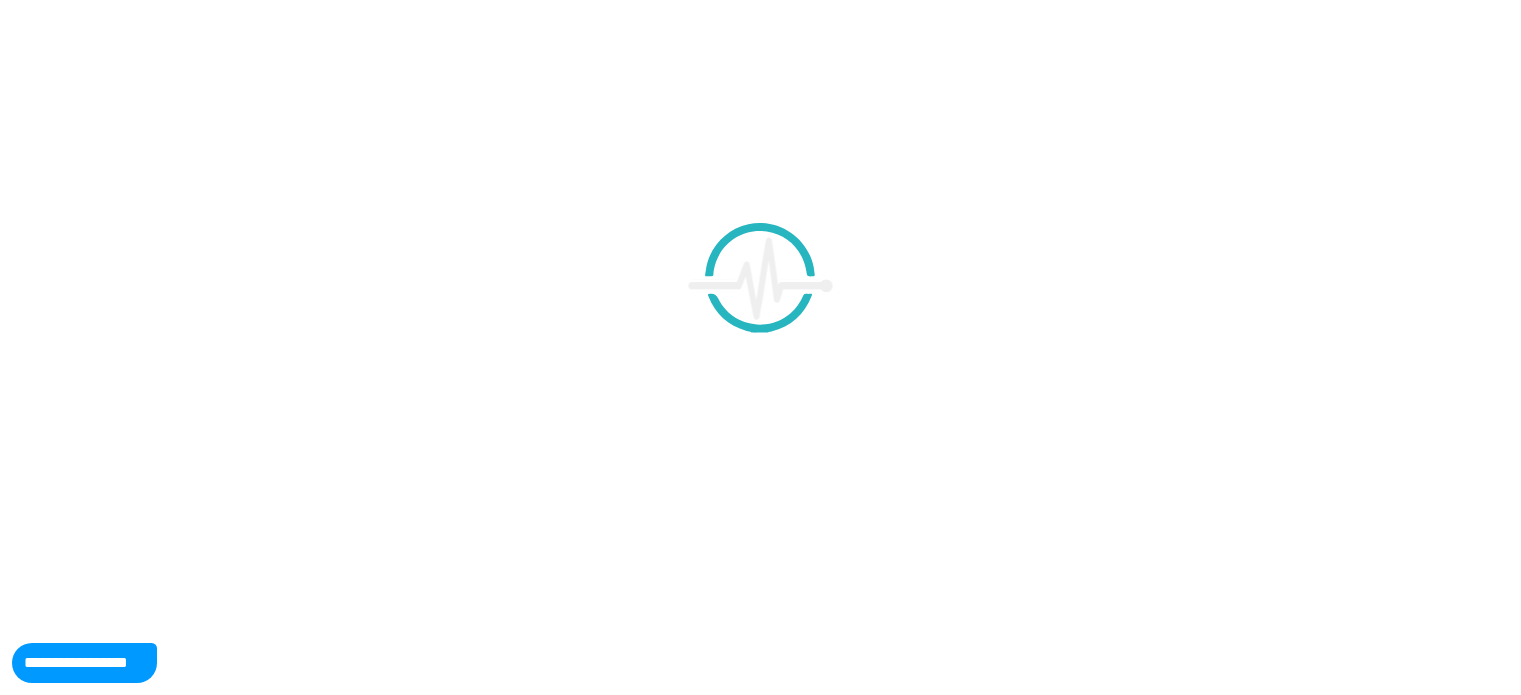 scroll, scrollTop: 0, scrollLeft: 0, axis: both 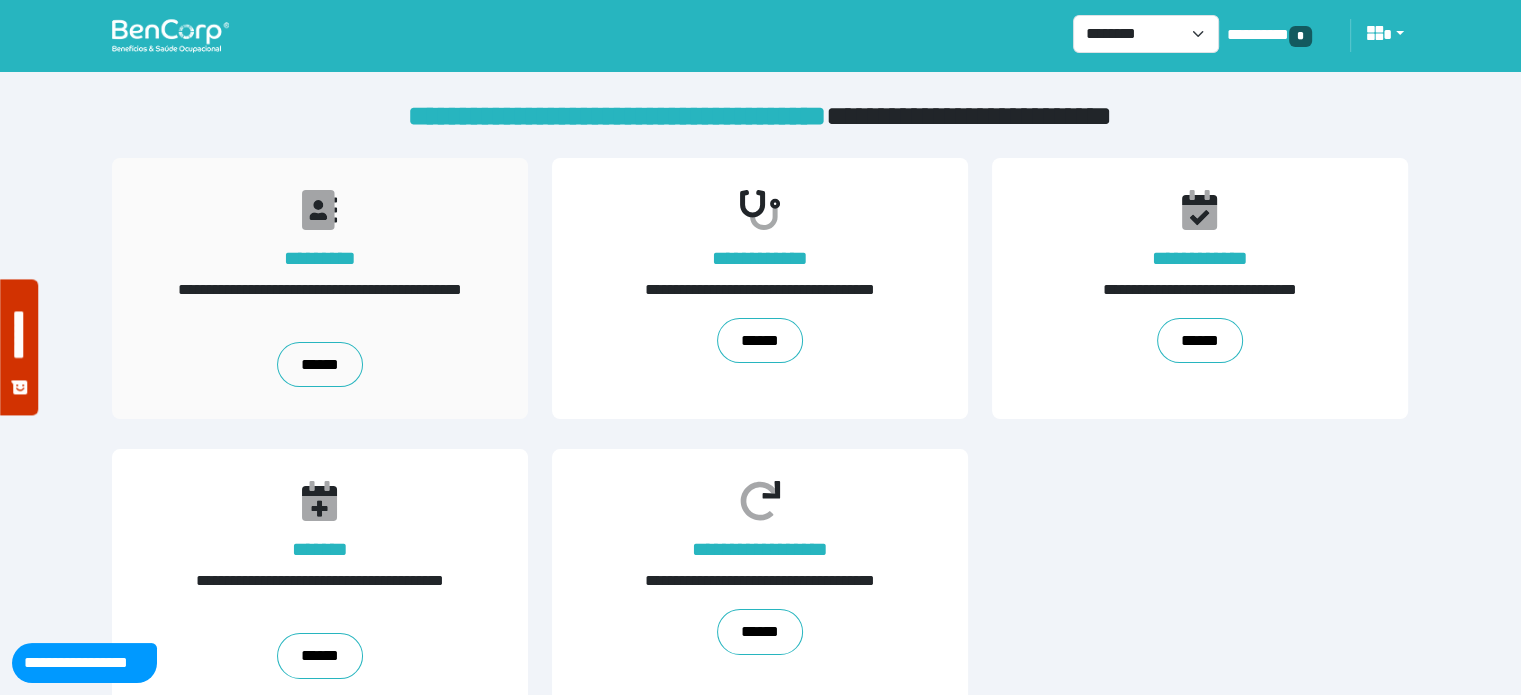 click on "**********" at bounding box center (320, 289) 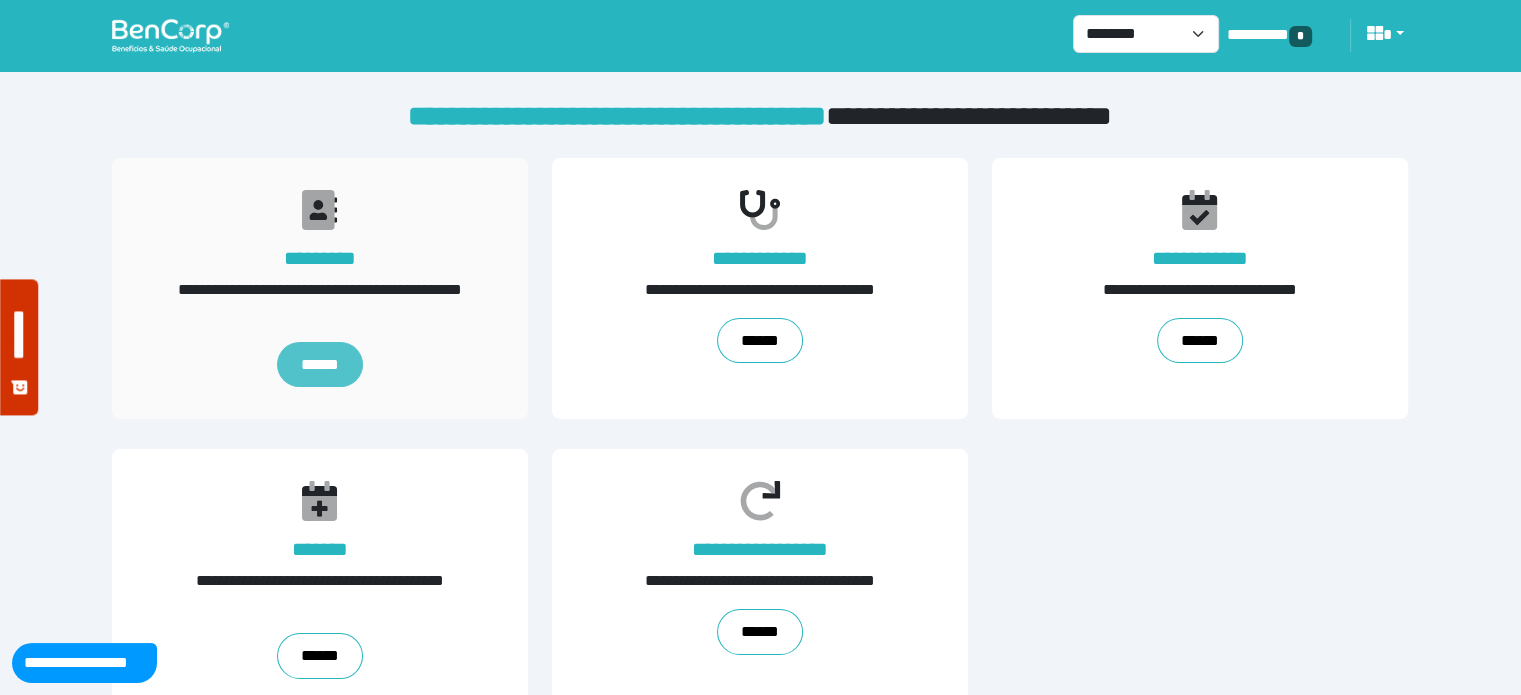 click on "******" at bounding box center (320, 365) 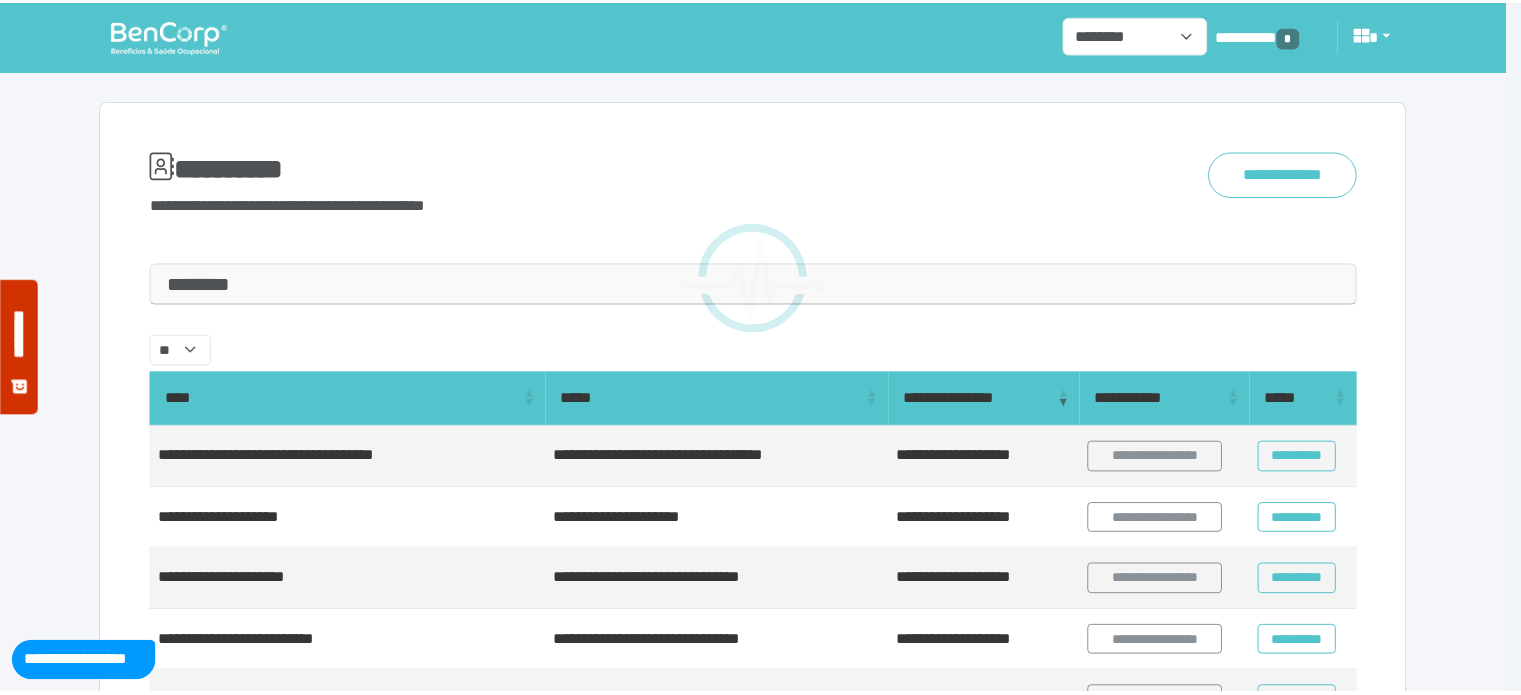 scroll, scrollTop: 0, scrollLeft: 0, axis: both 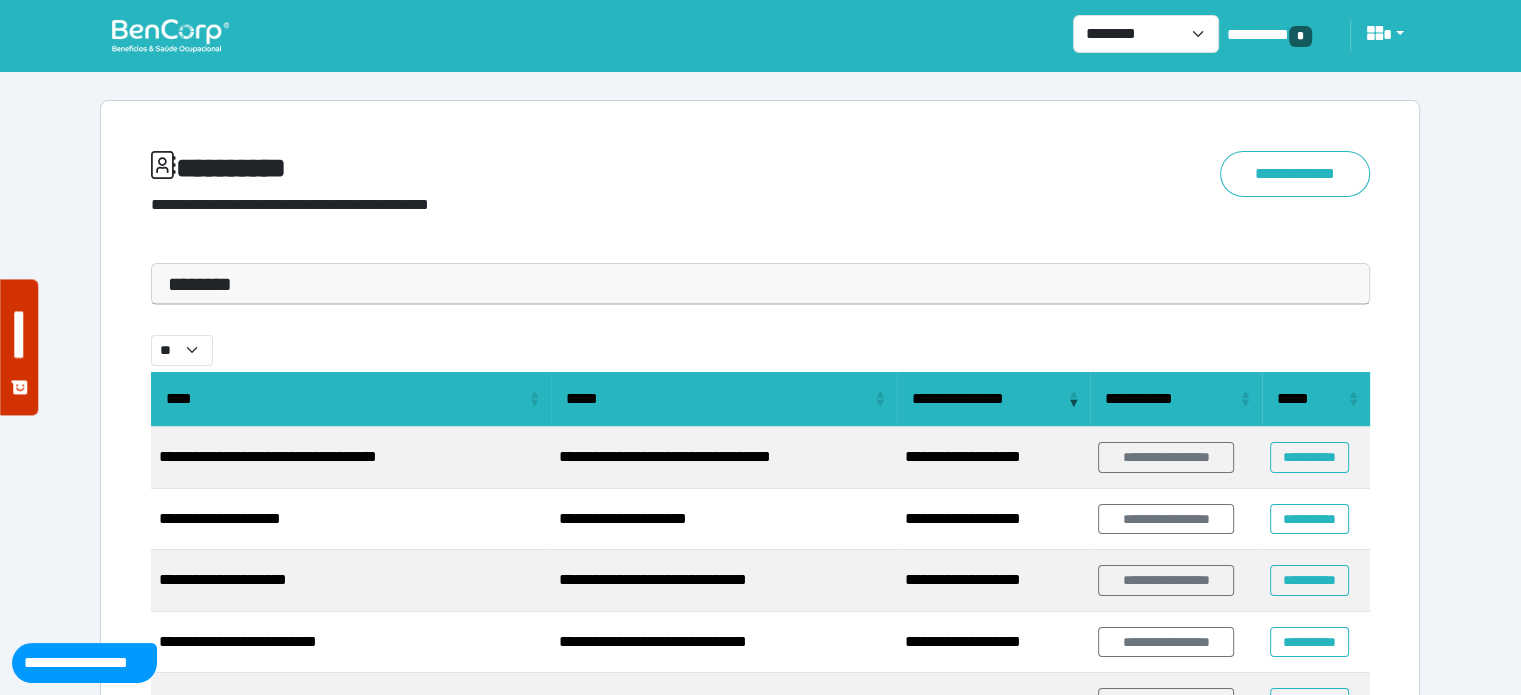 click on "********" at bounding box center (760, 284) 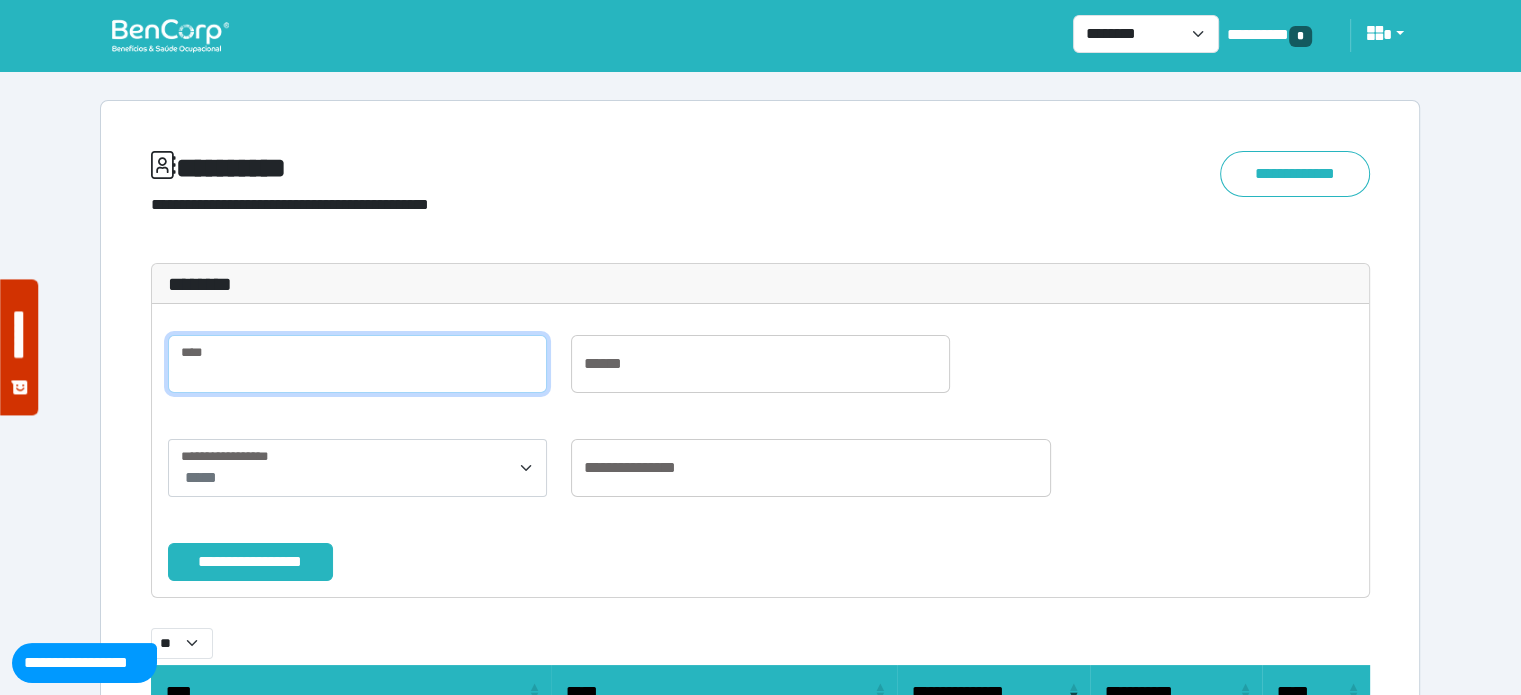 click at bounding box center (357, 364) 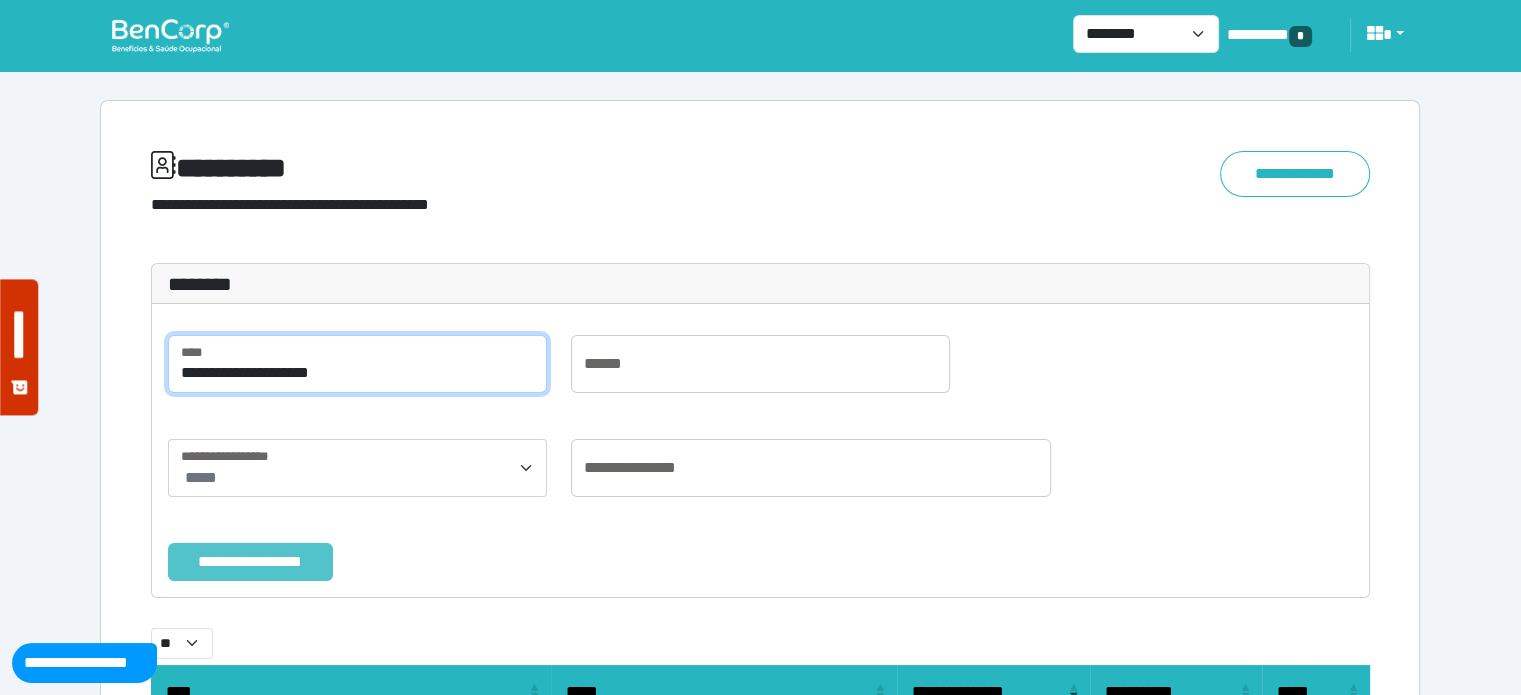 type on "**********" 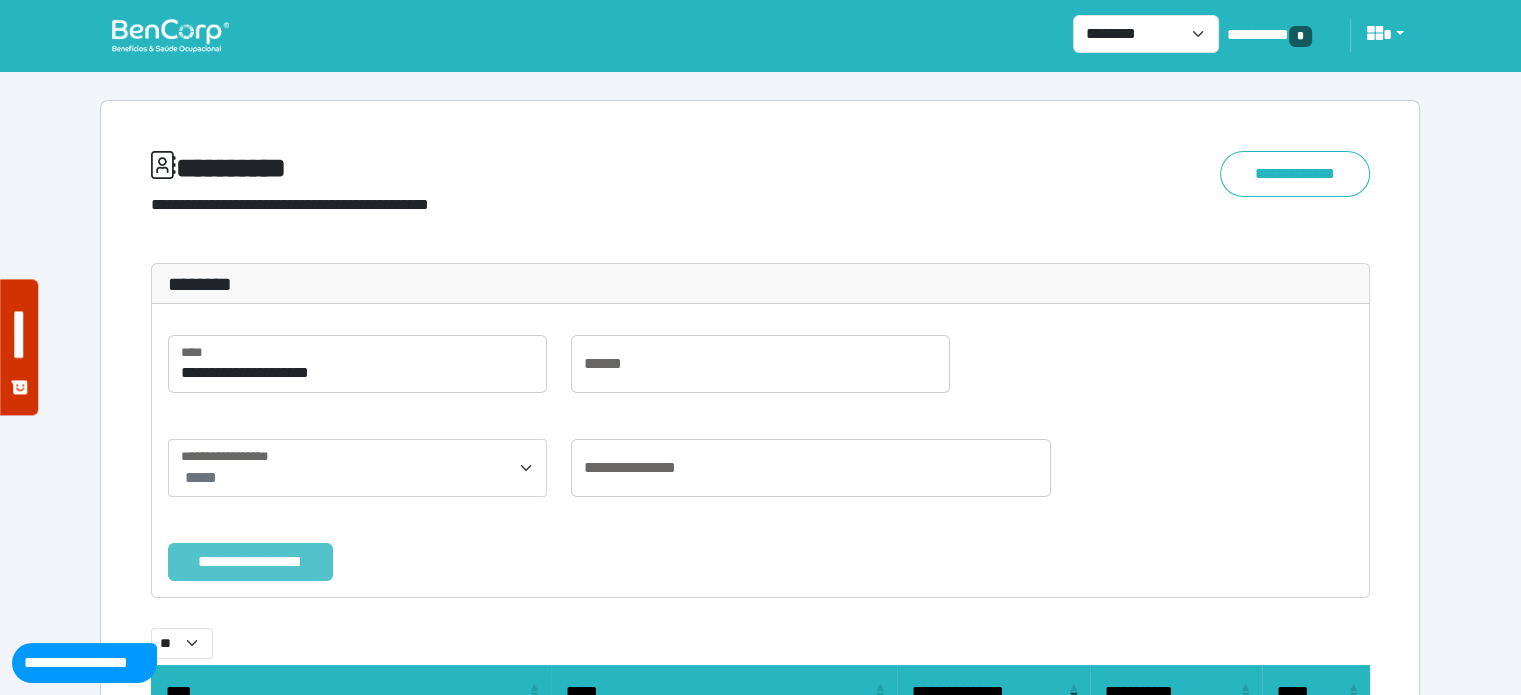 click on "**********" at bounding box center [250, 562] 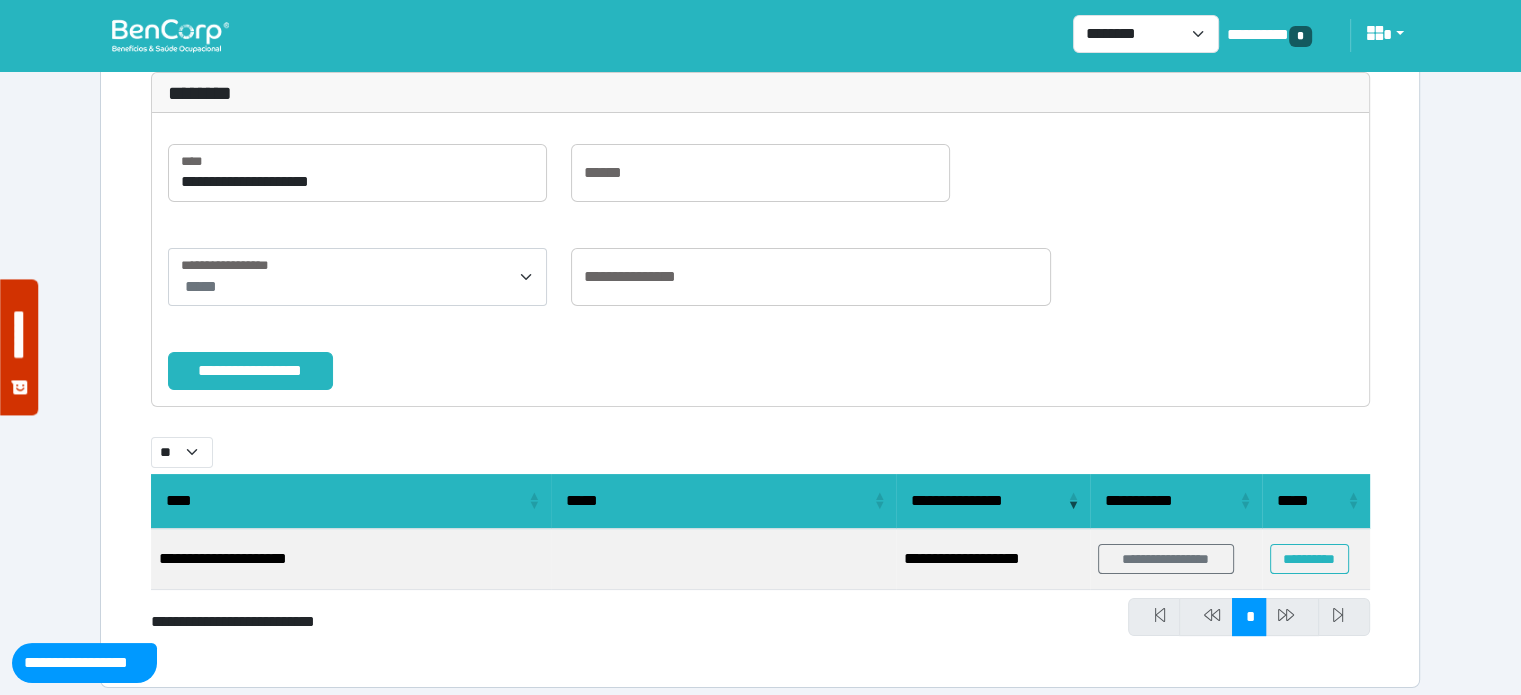 scroll, scrollTop: 203, scrollLeft: 0, axis: vertical 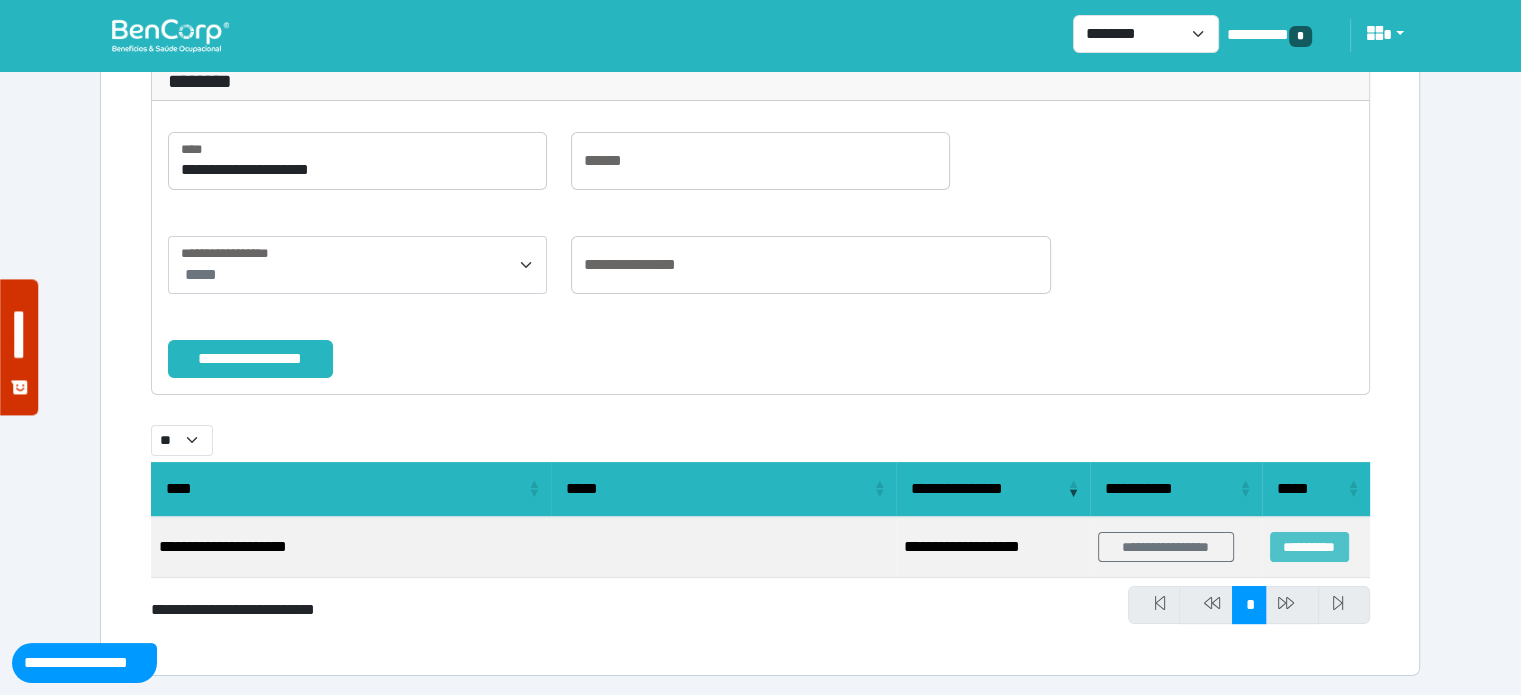 click on "**********" at bounding box center (1309, 547) 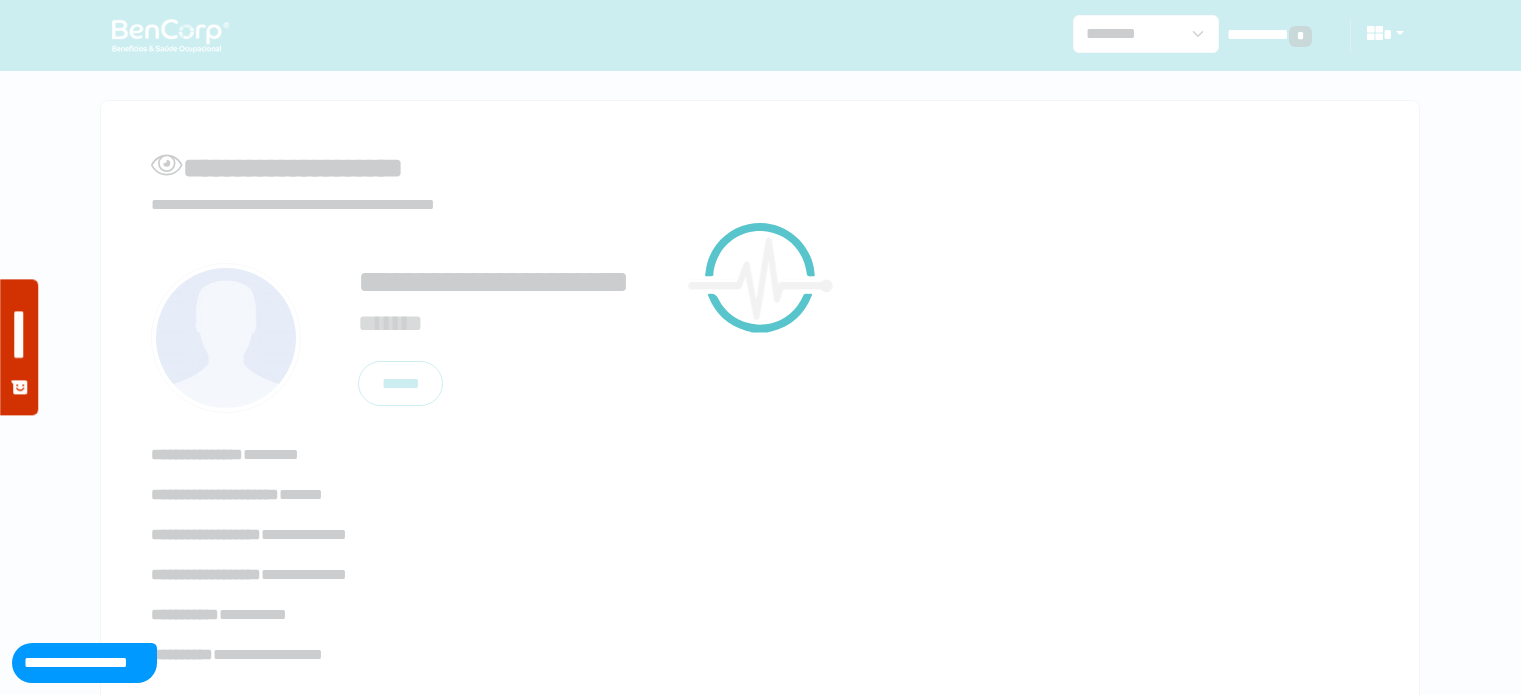 scroll, scrollTop: 0, scrollLeft: 0, axis: both 